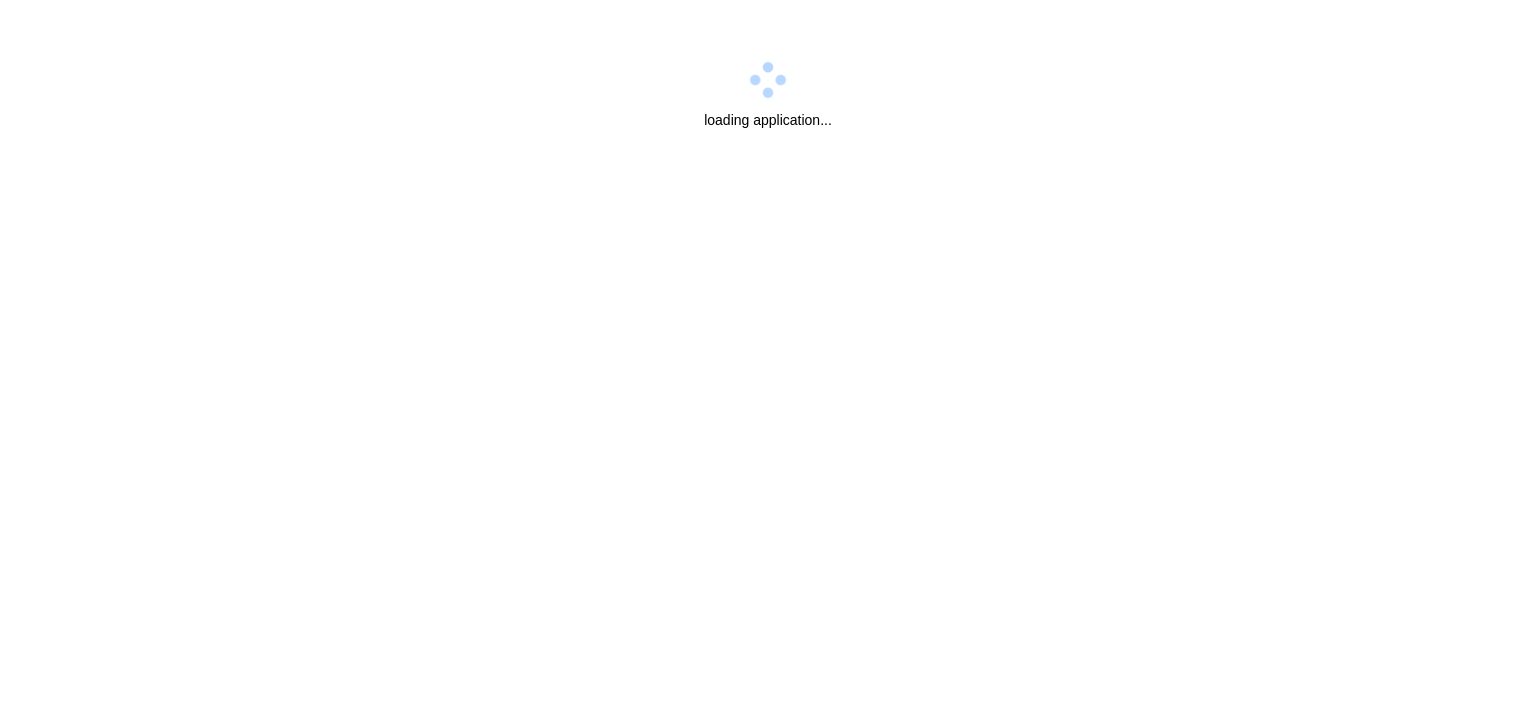 scroll, scrollTop: 0, scrollLeft: 0, axis: both 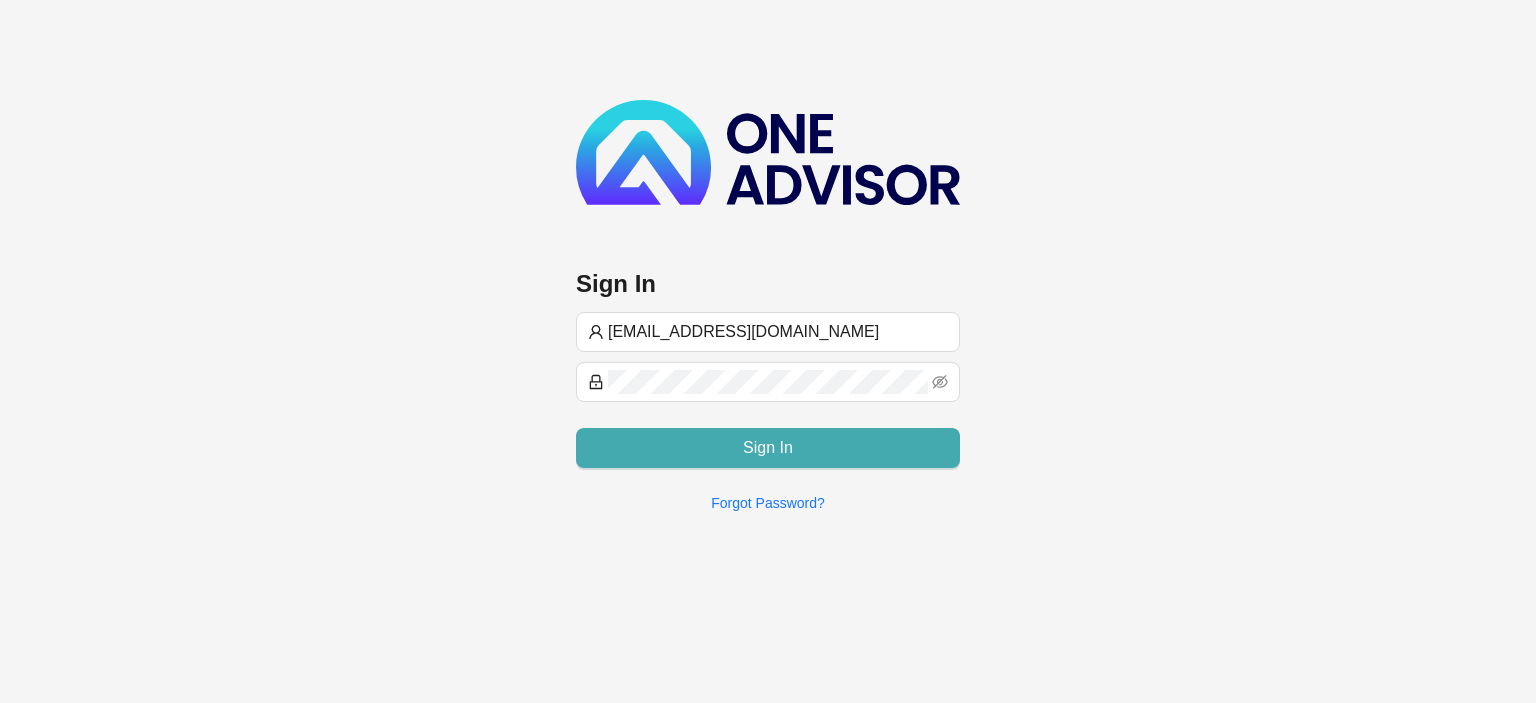 type on "[EMAIL_ADDRESS][DOMAIN_NAME]" 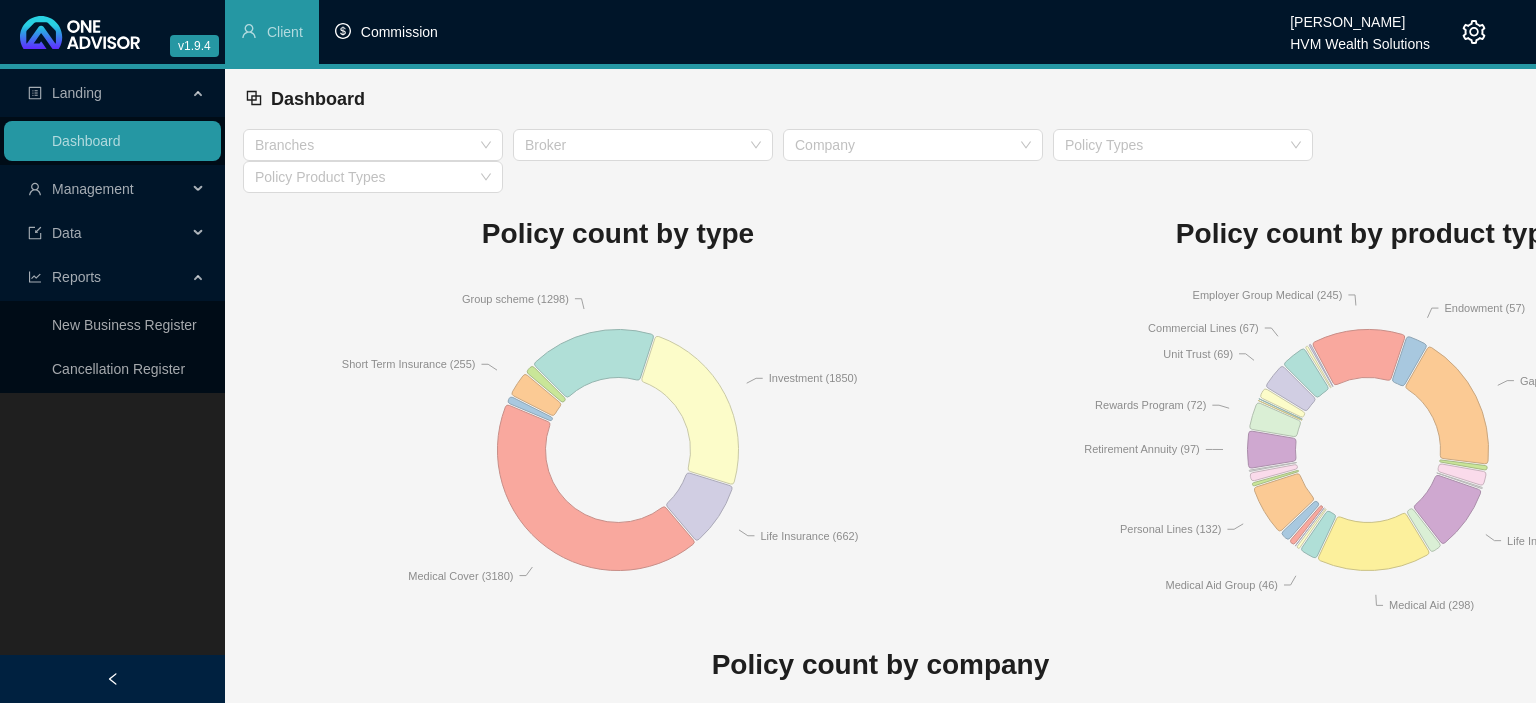 click on "Commission" at bounding box center [386, 32] 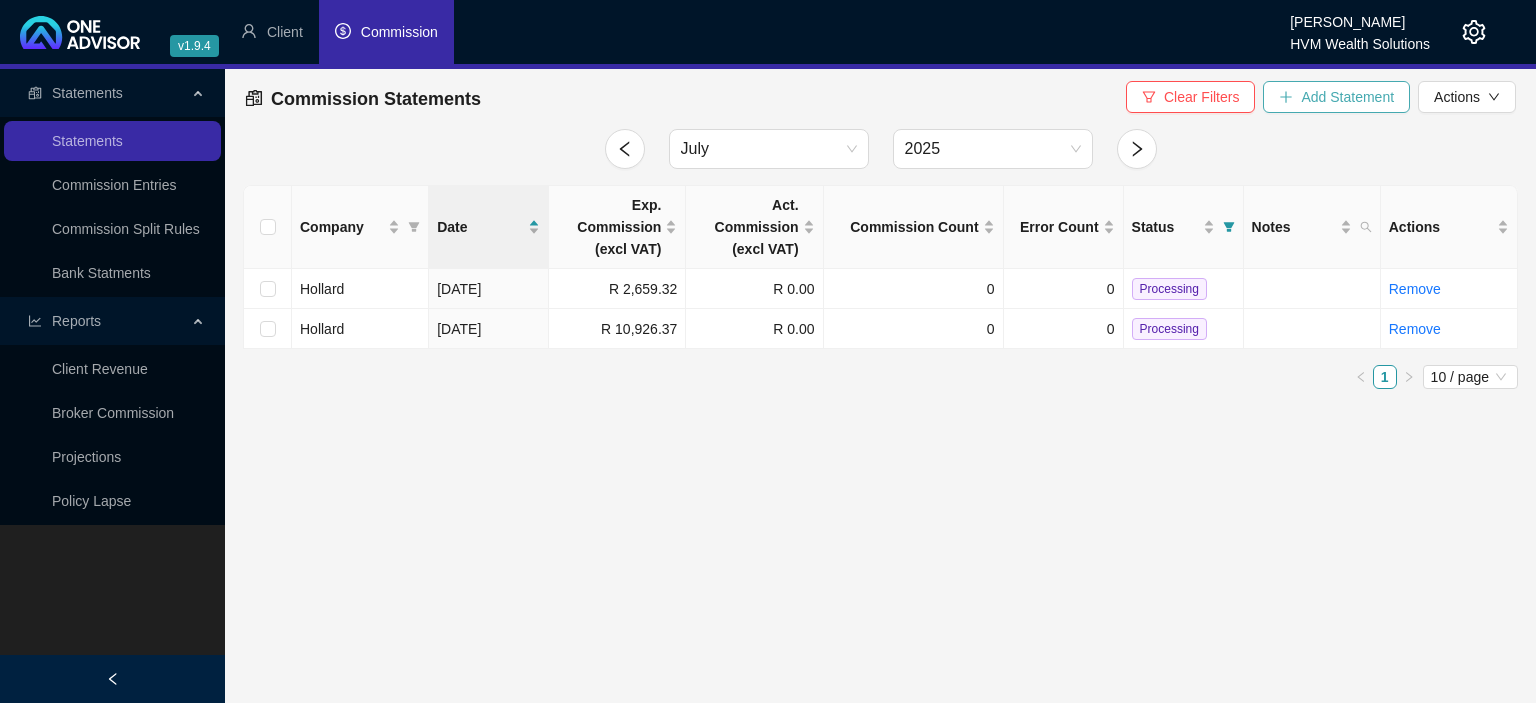 click 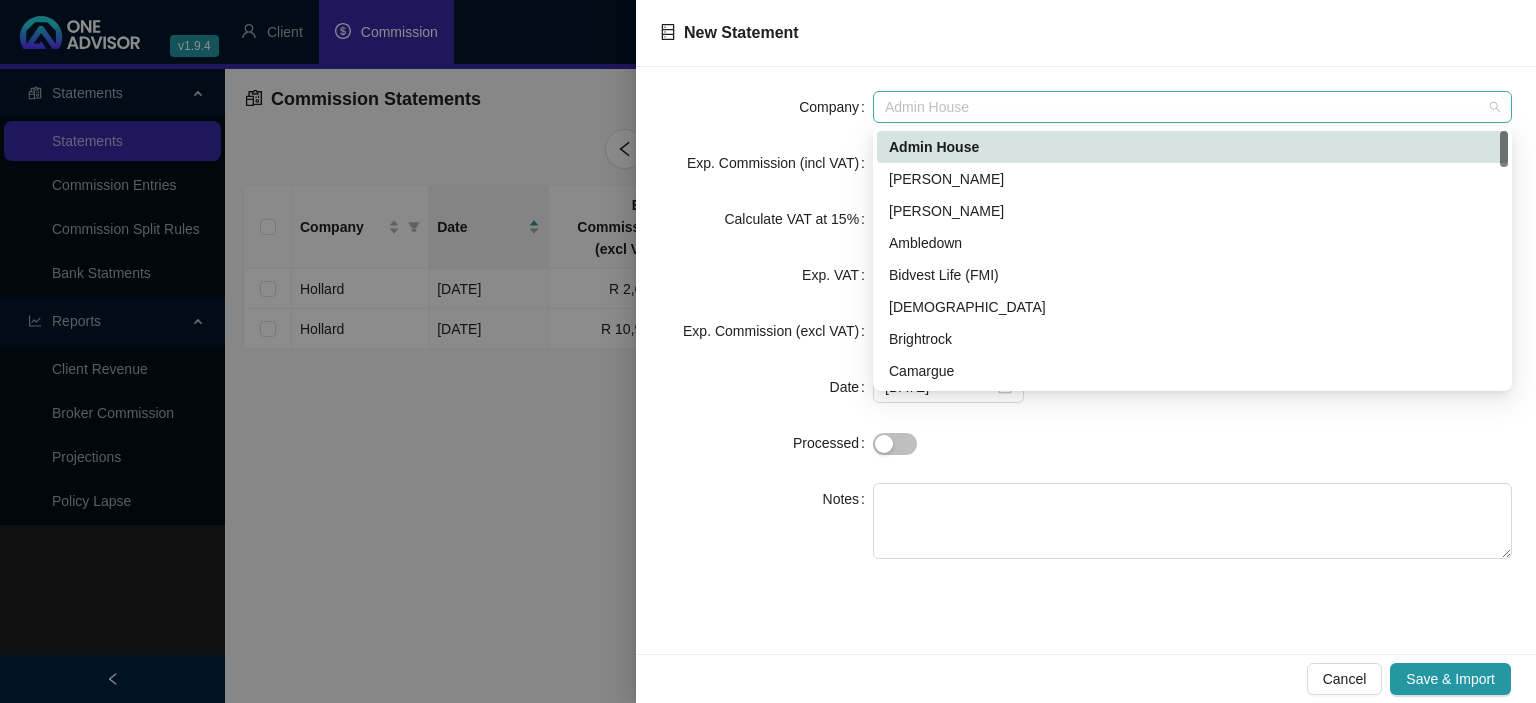 click on "Admin House" at bounding box center (1192, 107) 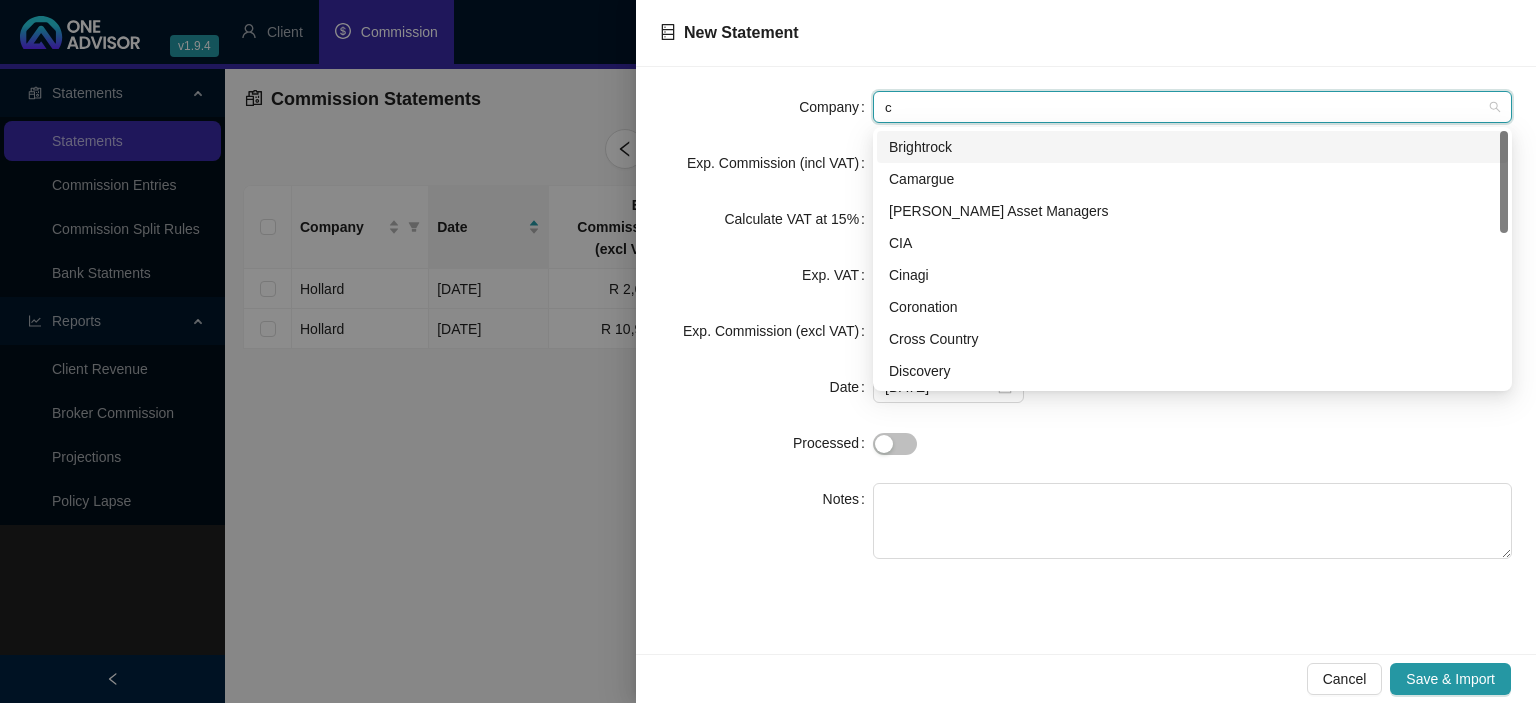type on "co" 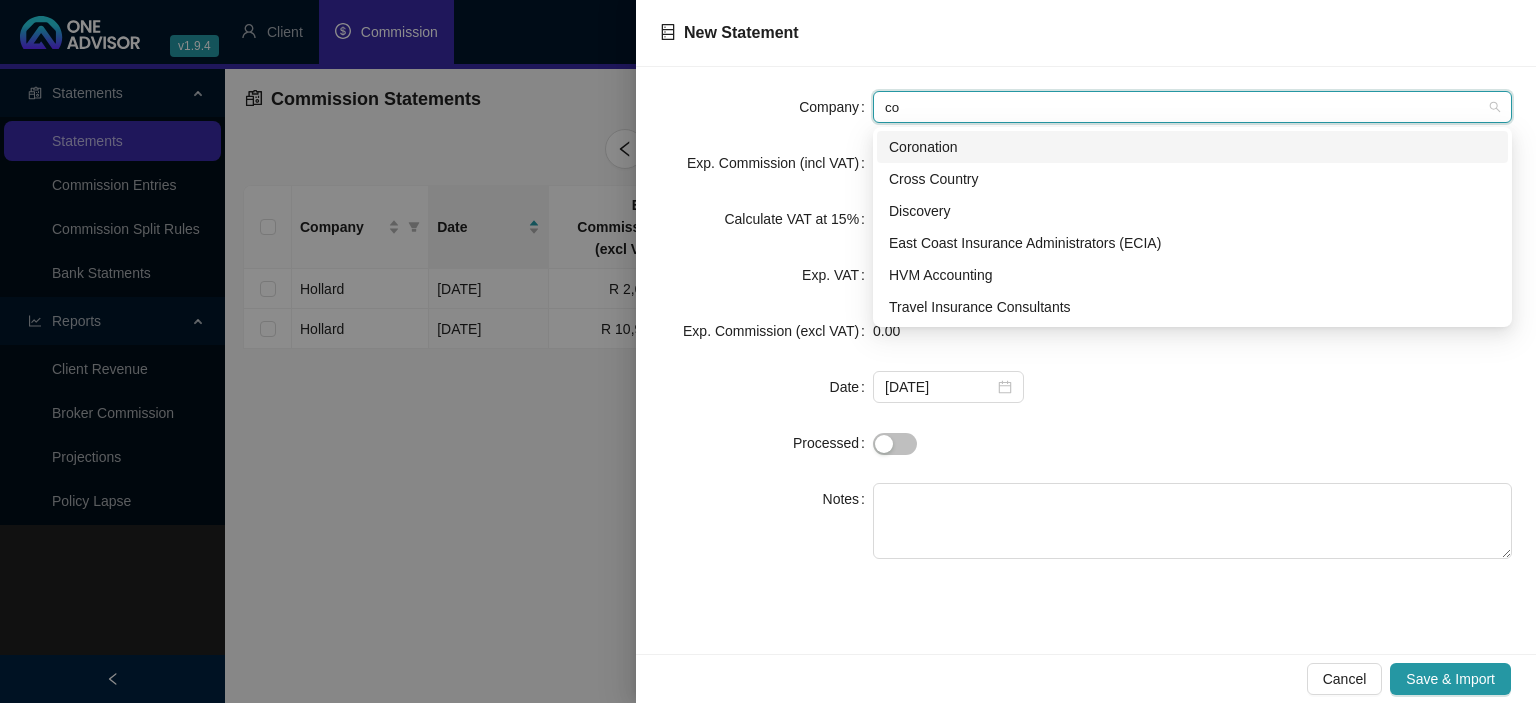 click on "Coronation" at bounding box center [1192, 147] 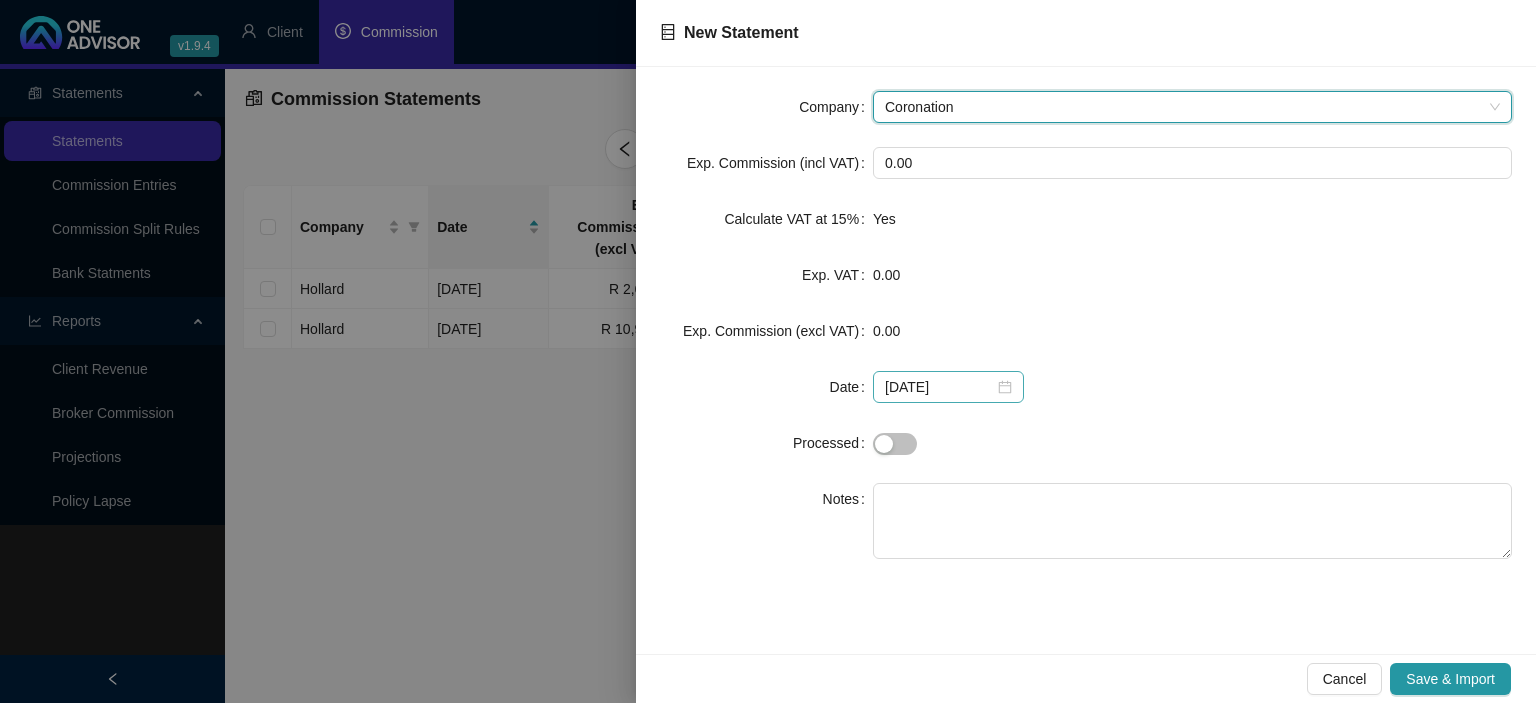 click on "[DATE]" at bounding box center (948, 387) 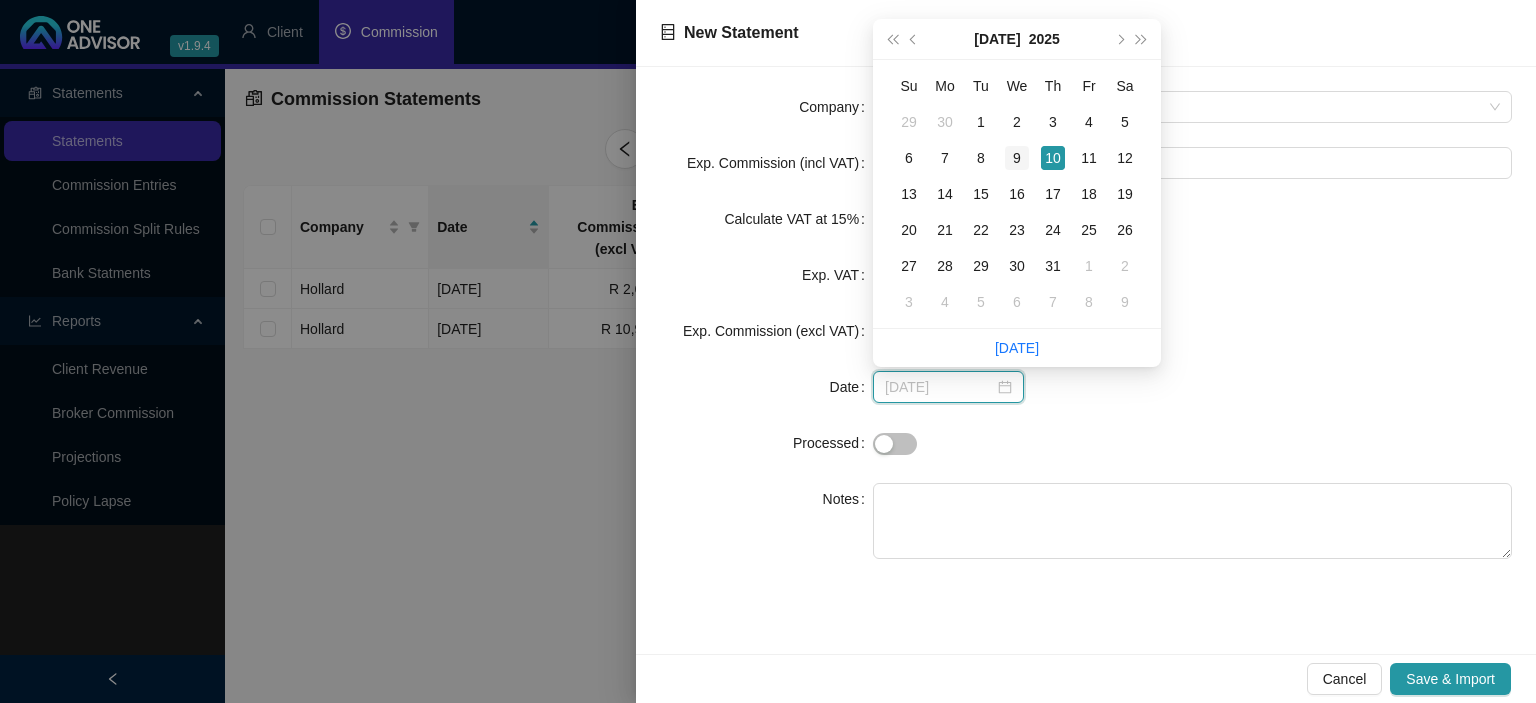 type on "[DATE]" 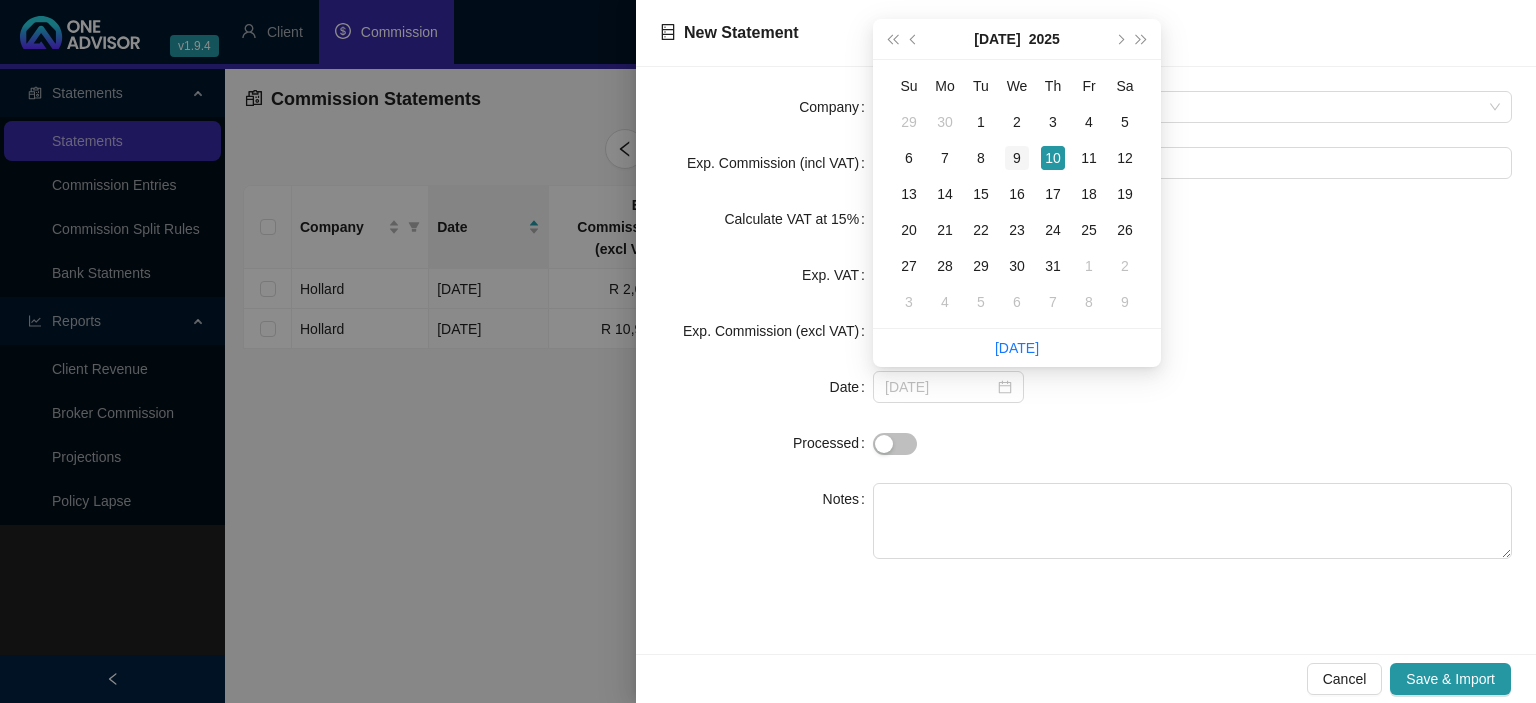 click on "9" at bounding box center (1017, 158) 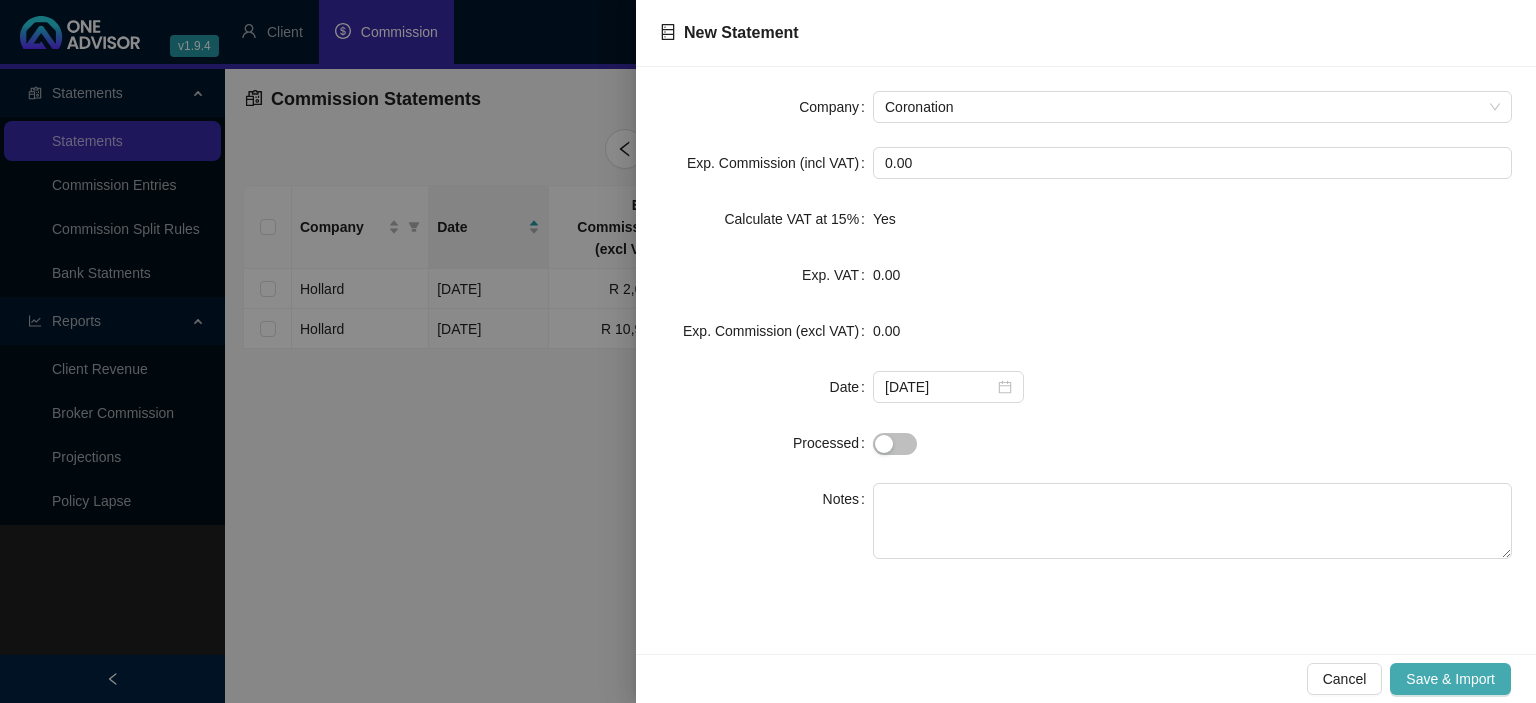 click on "Save & Import" at bounding box center (1450, 679) 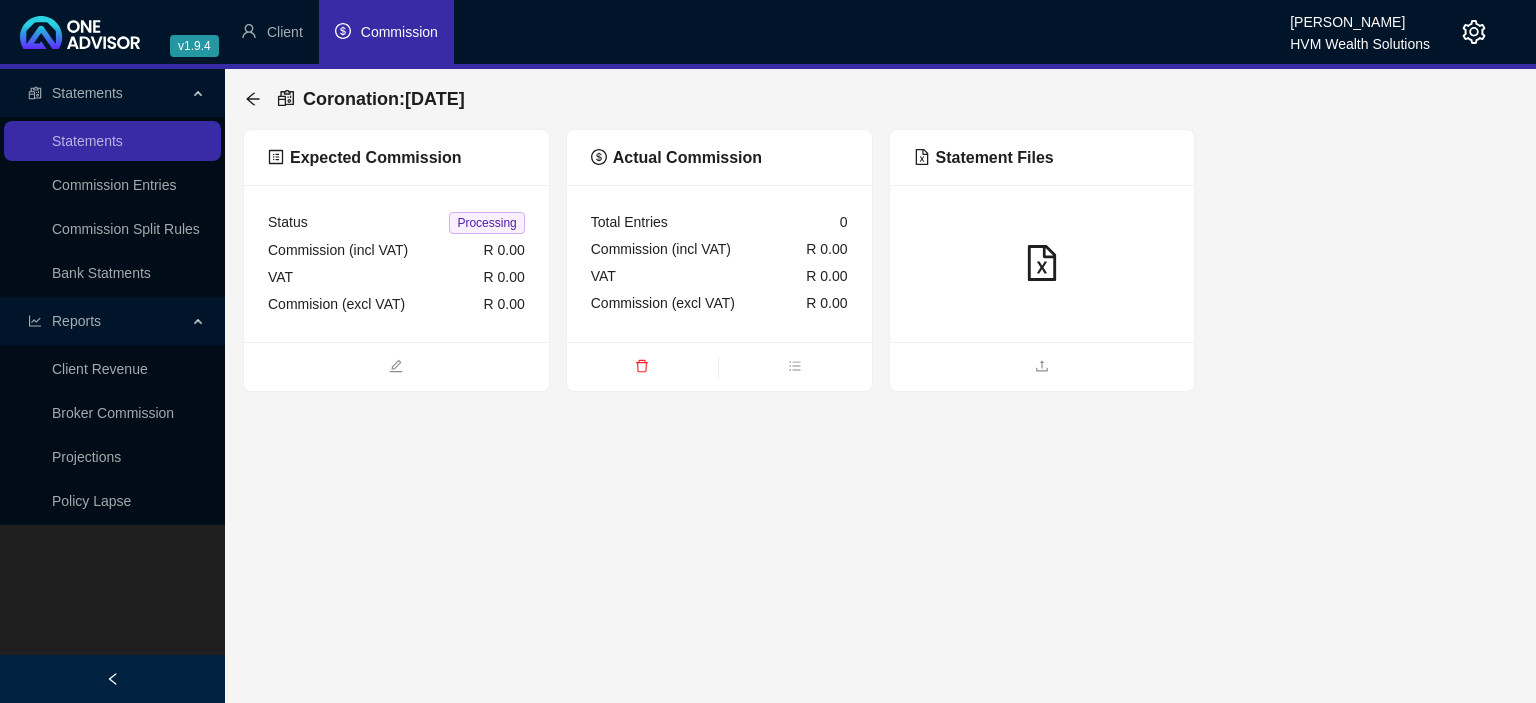 click at bounding box center [1042, 366] 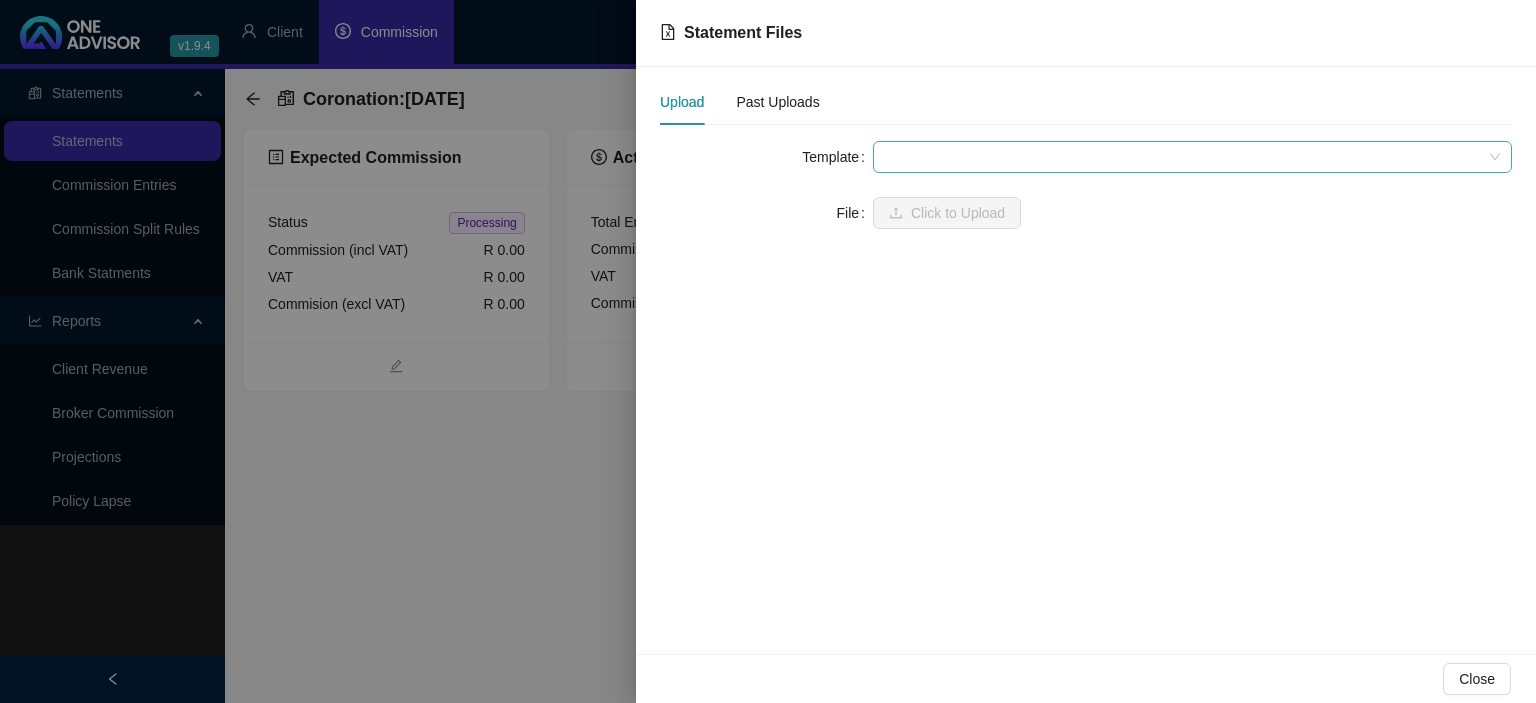 click at bounding box center (1192, 157) 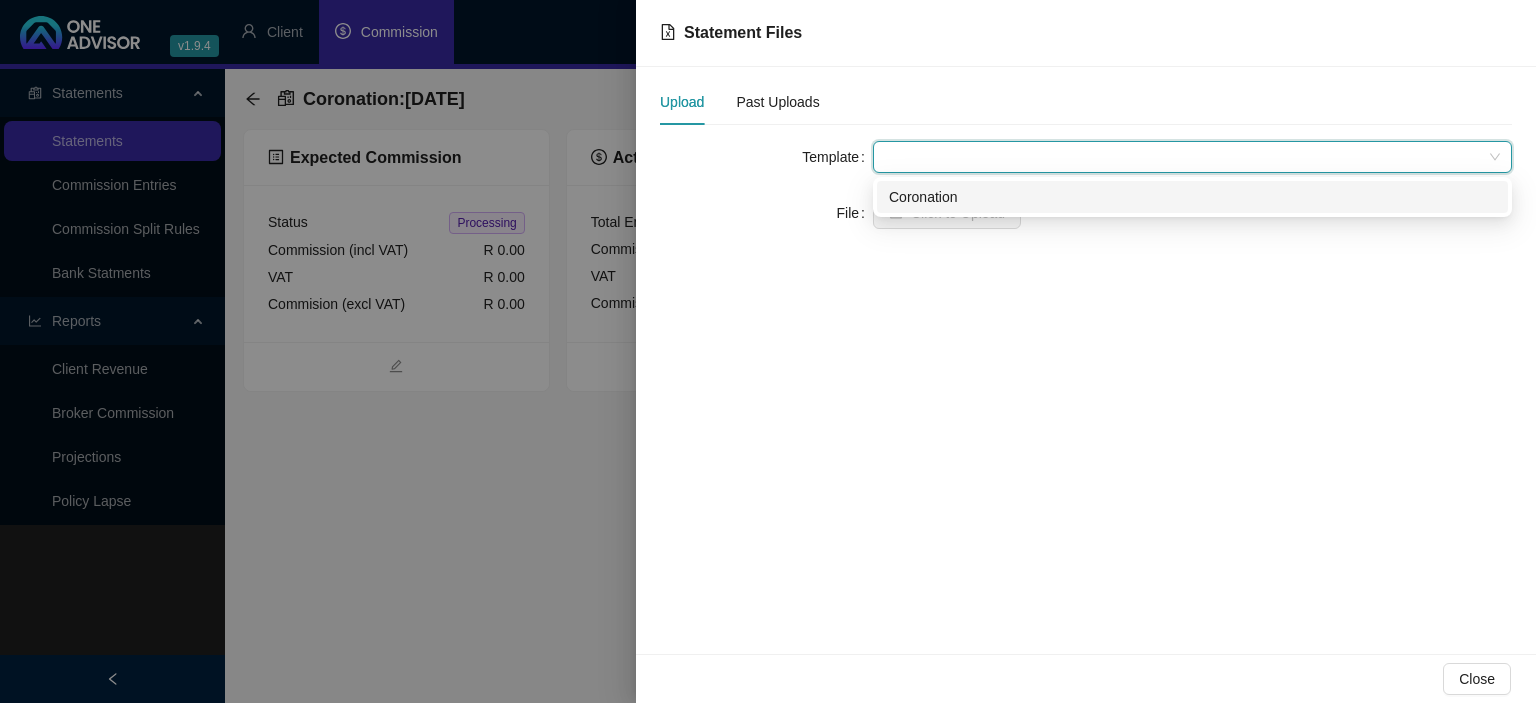 click on "Coronation" at bounding box center (1192, 197) 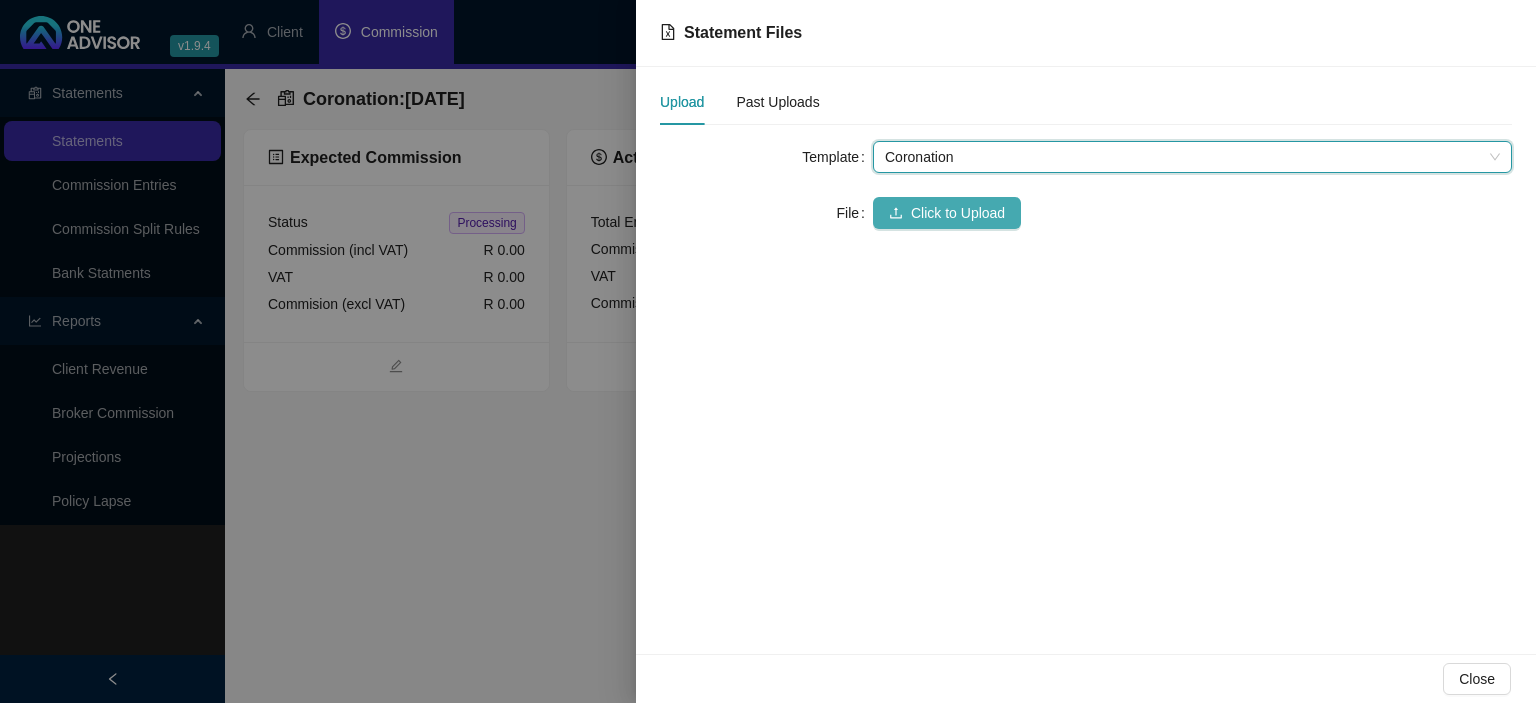 click on "Click to Upload" at bounding box center [958, 213] 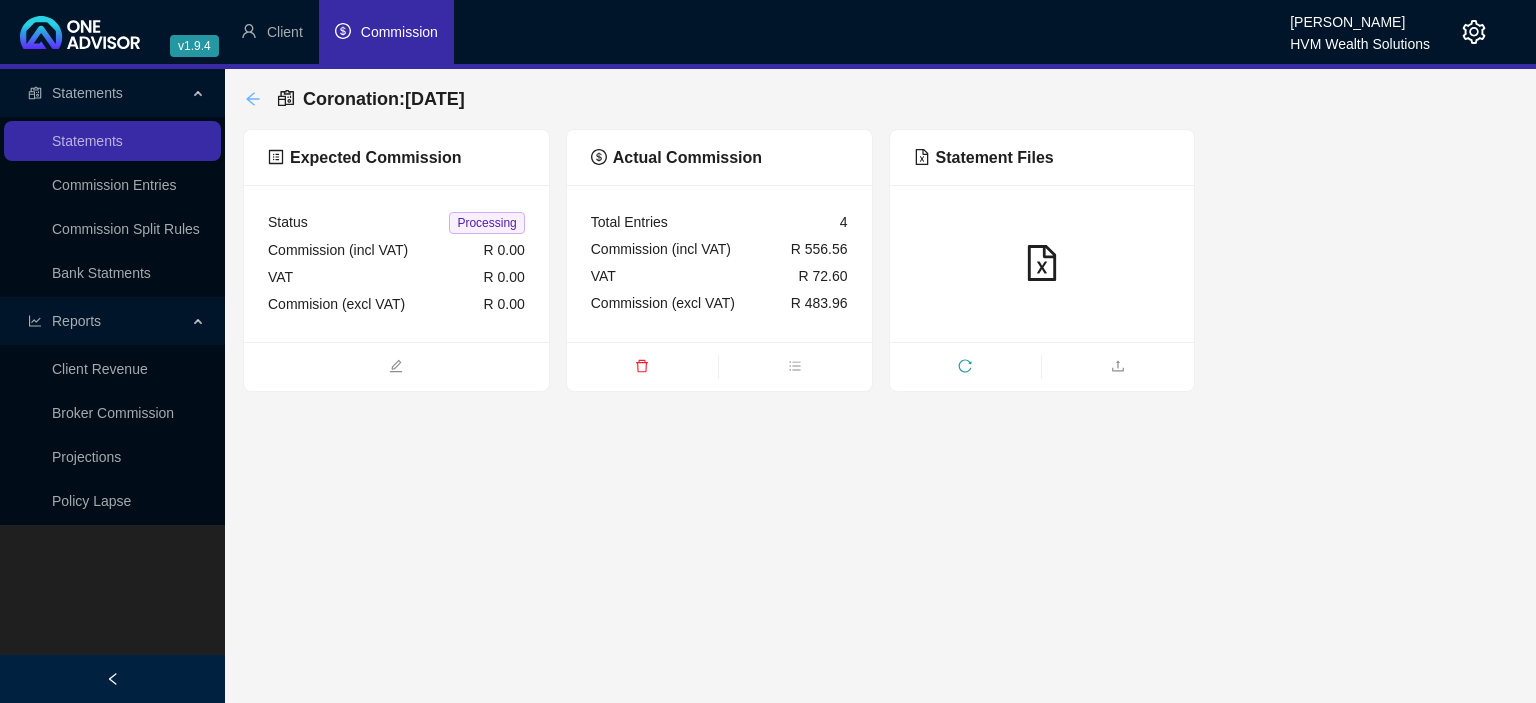 click 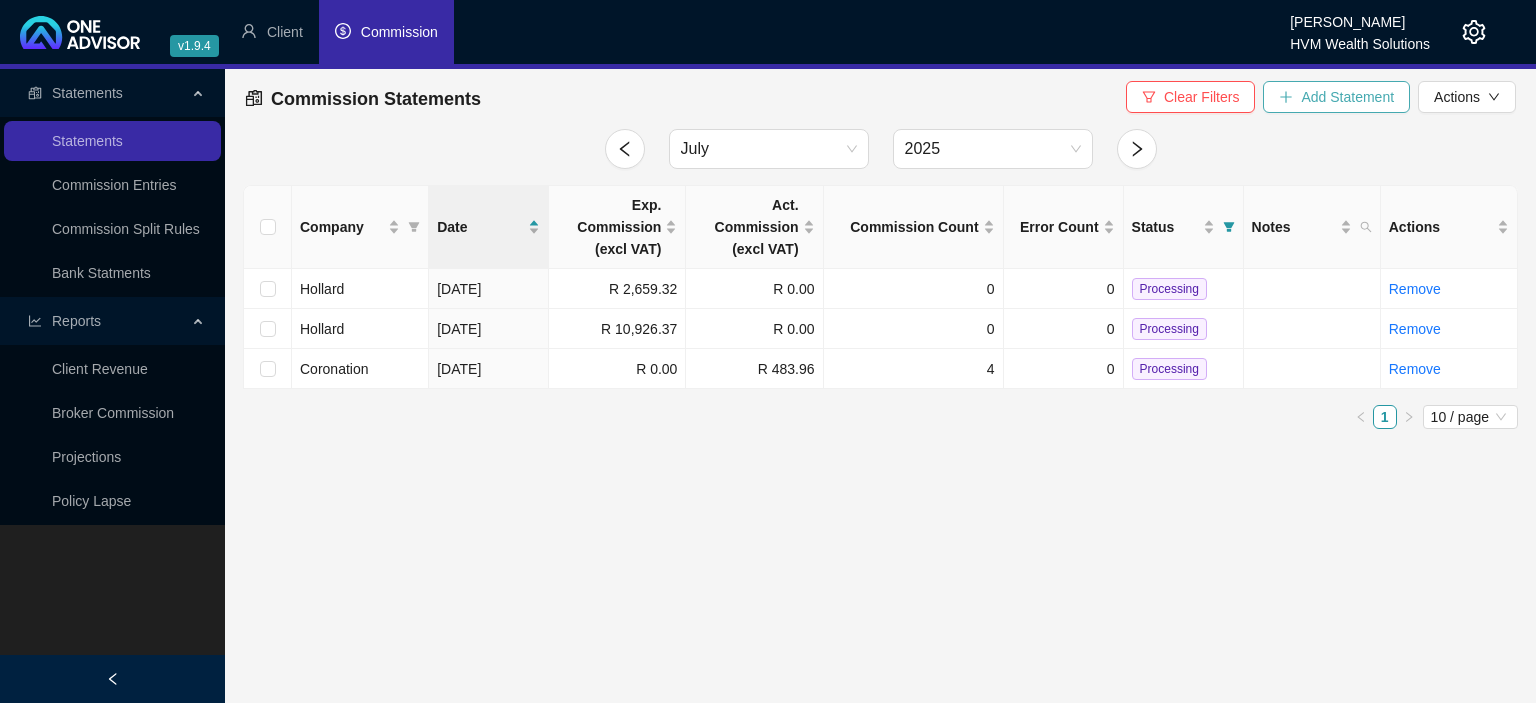 click on "Add Statement" at bounding box center [1336, 97] 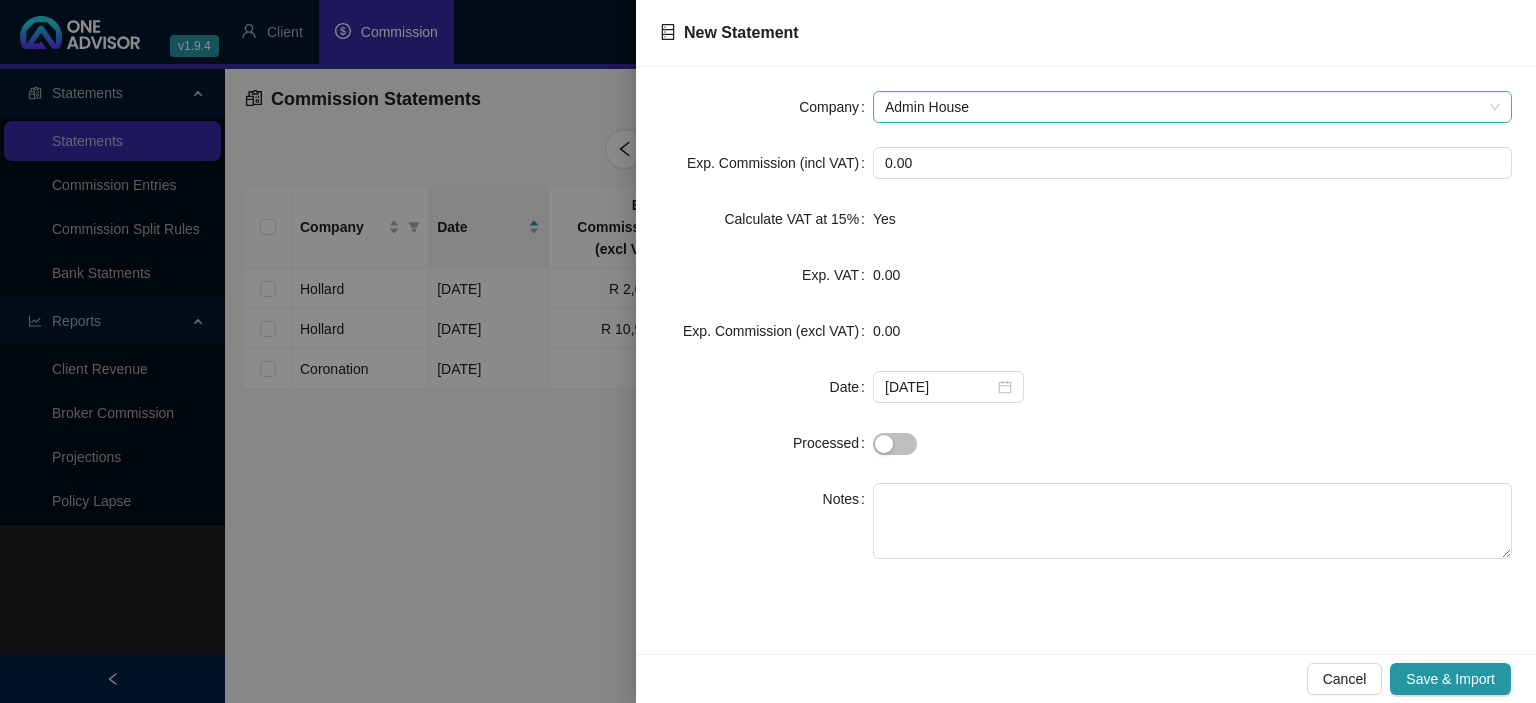 click on "Admin House" at bounding box center [1192, 107] 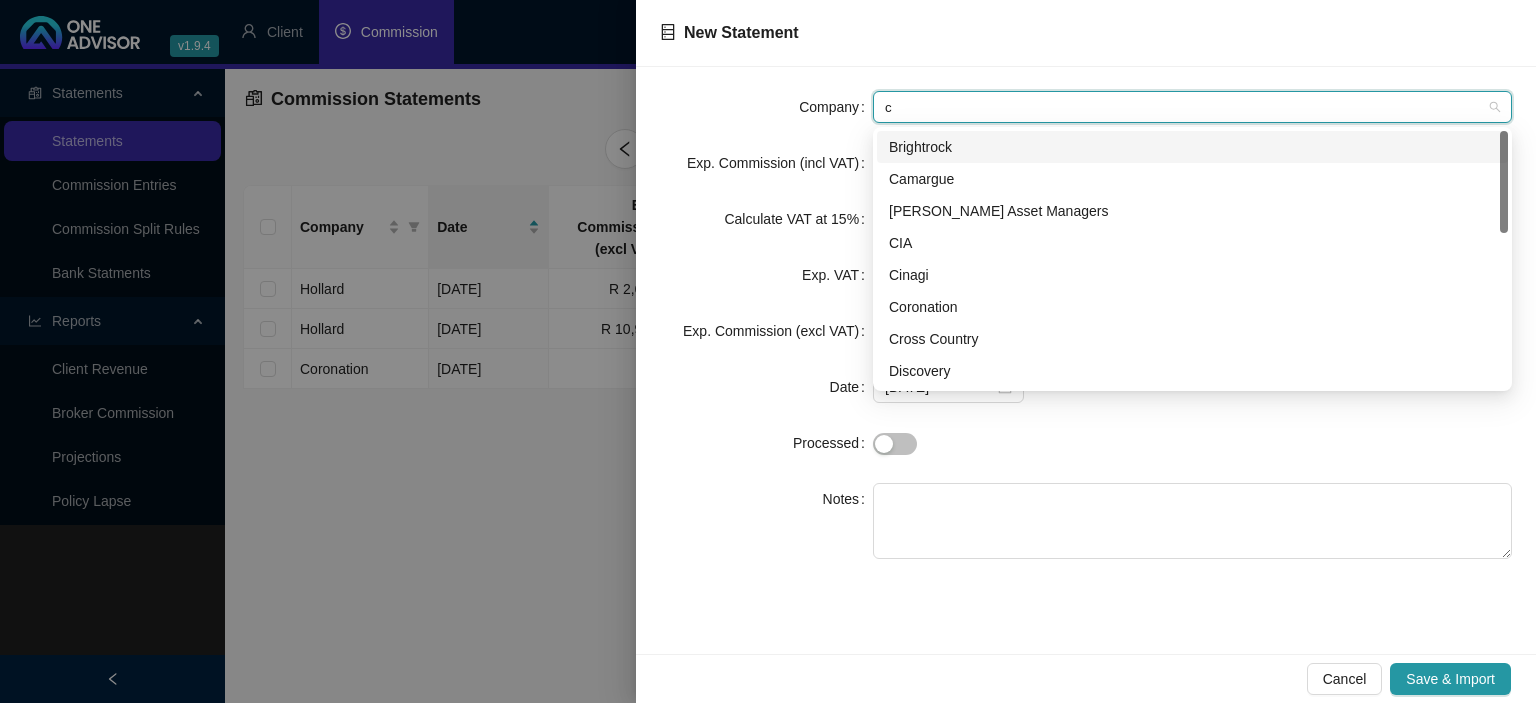 type on "co" 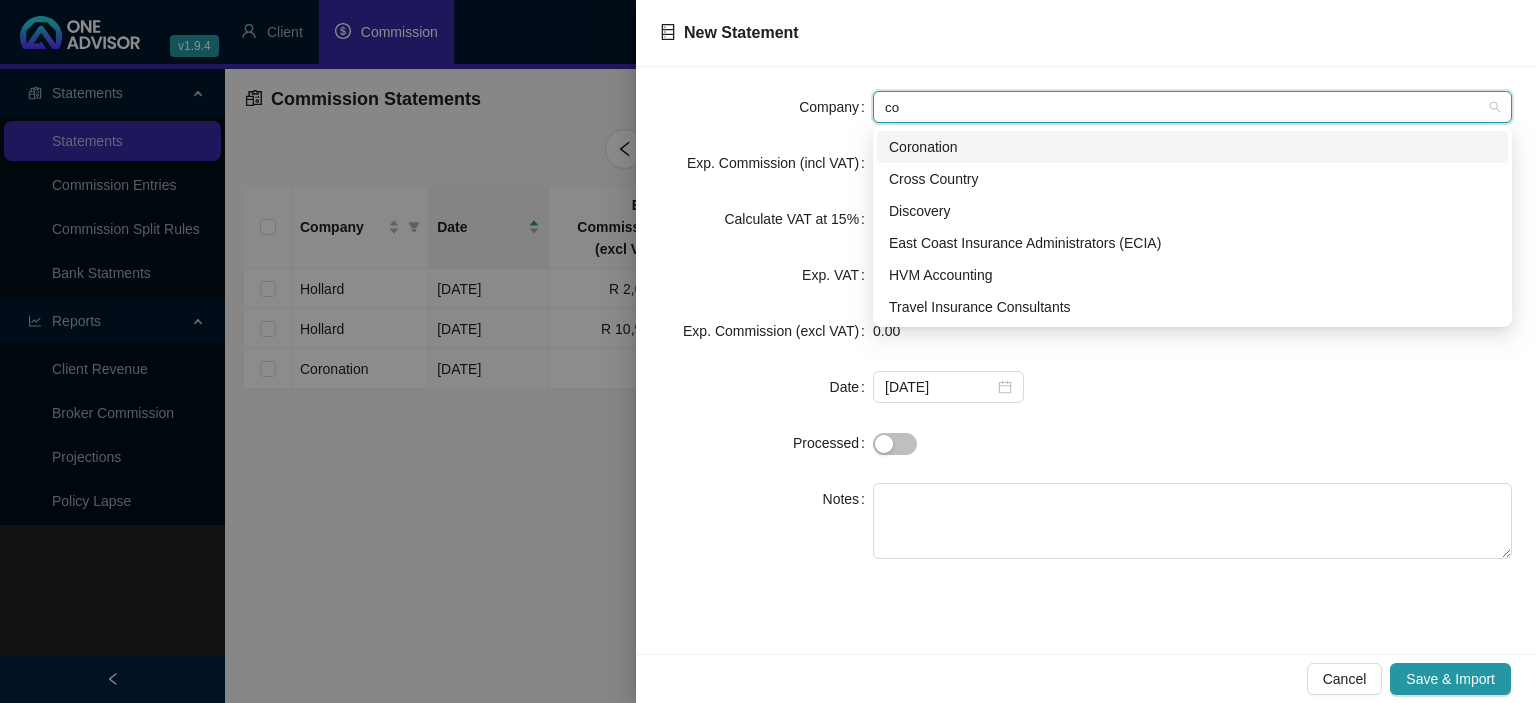 click on "Coronation" at bounding box center (1192, 147) 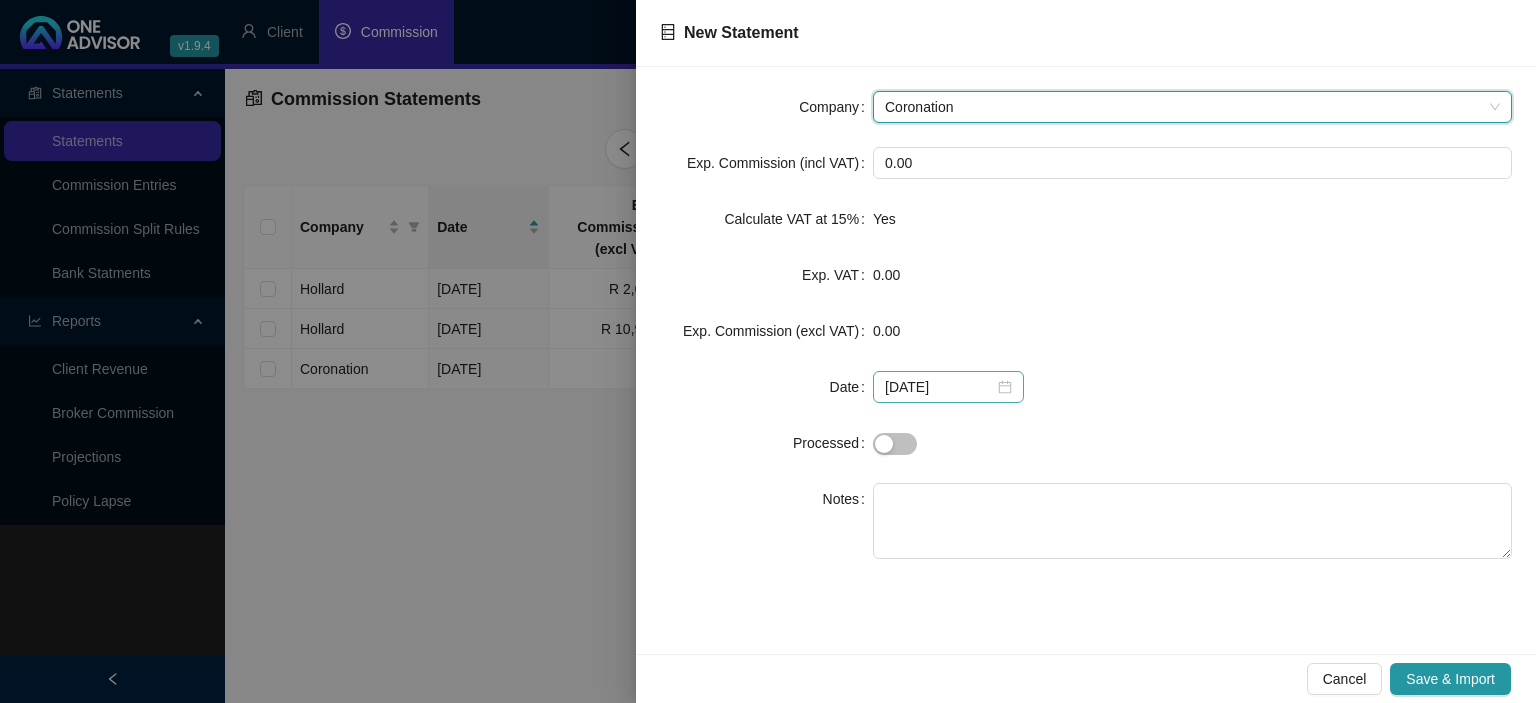 click on "[DATE]" at bounding box center (948, 387) 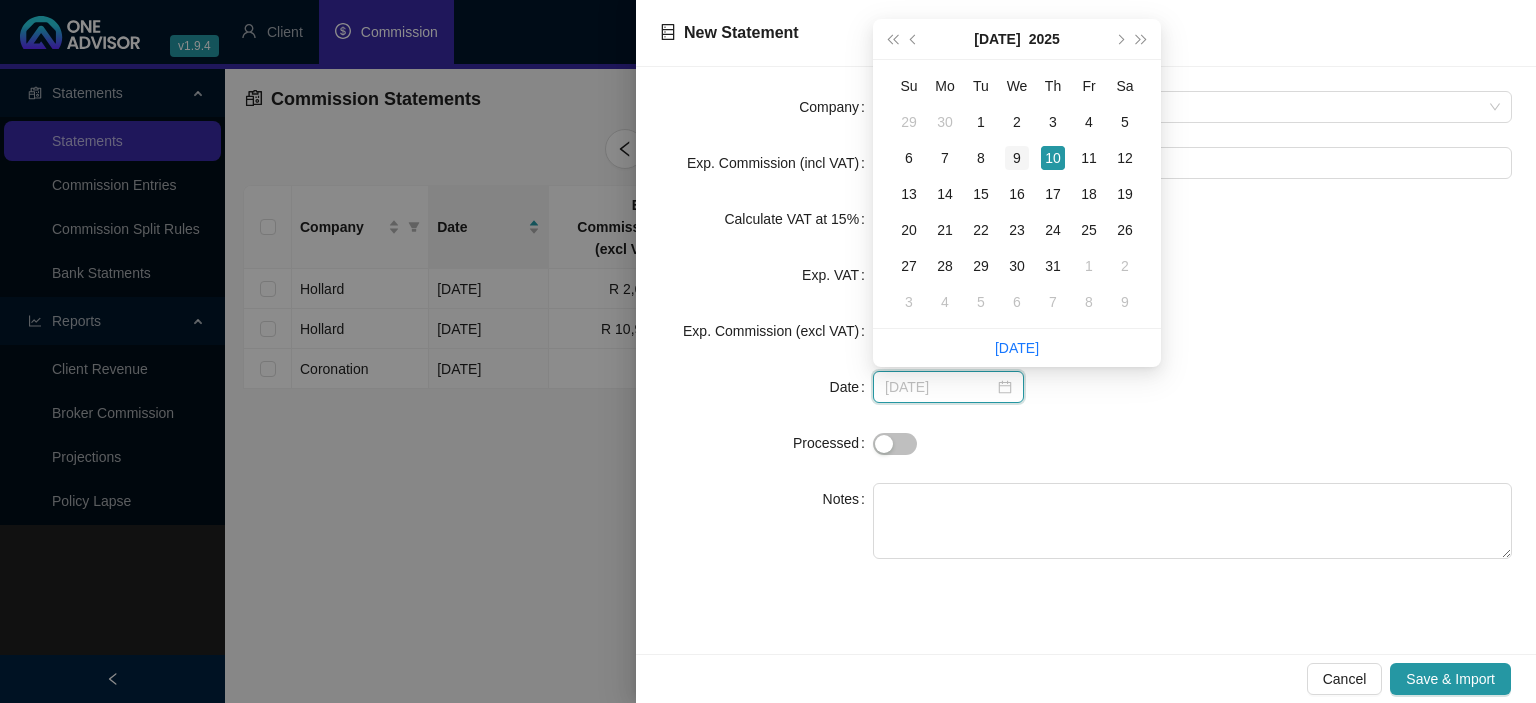 type on "[DATE]" 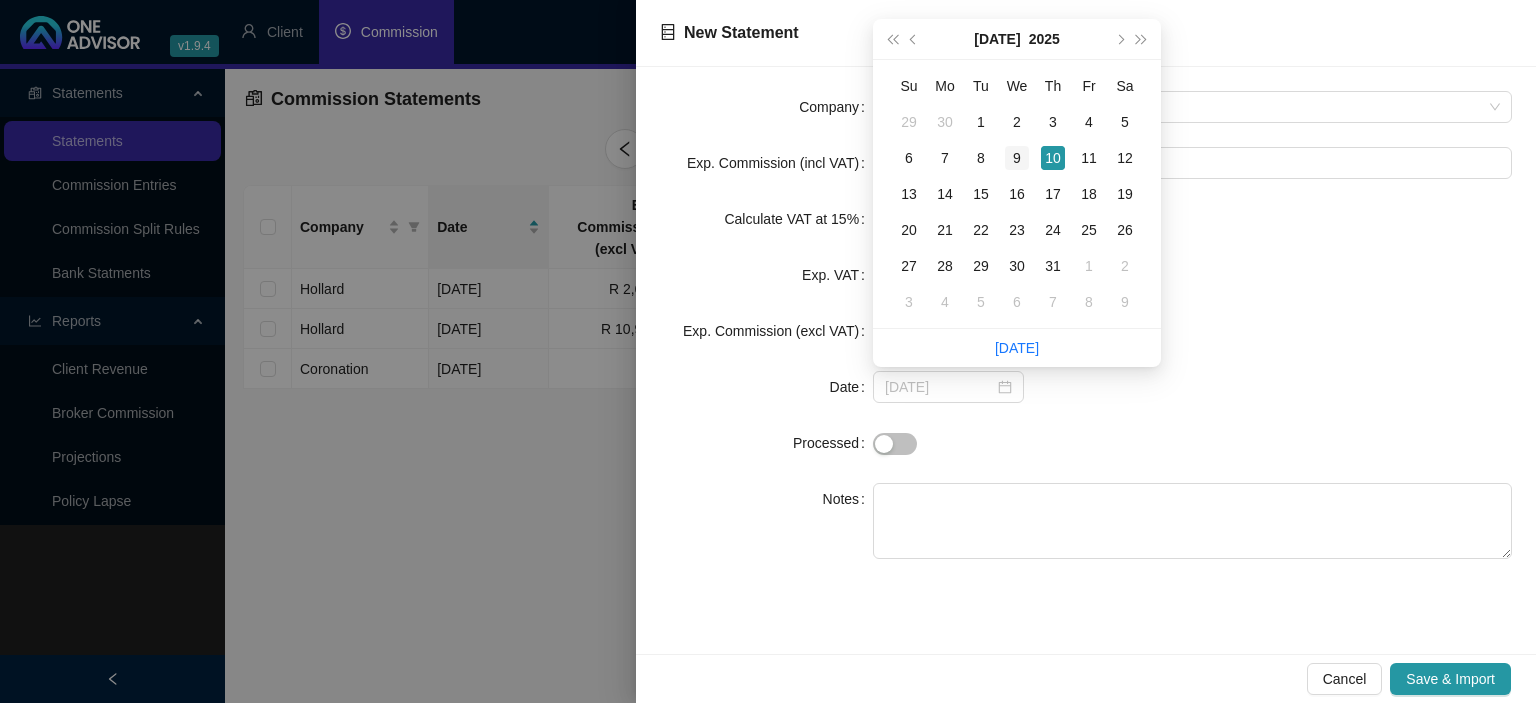 click on "9" at bounding box center [1017, 158] 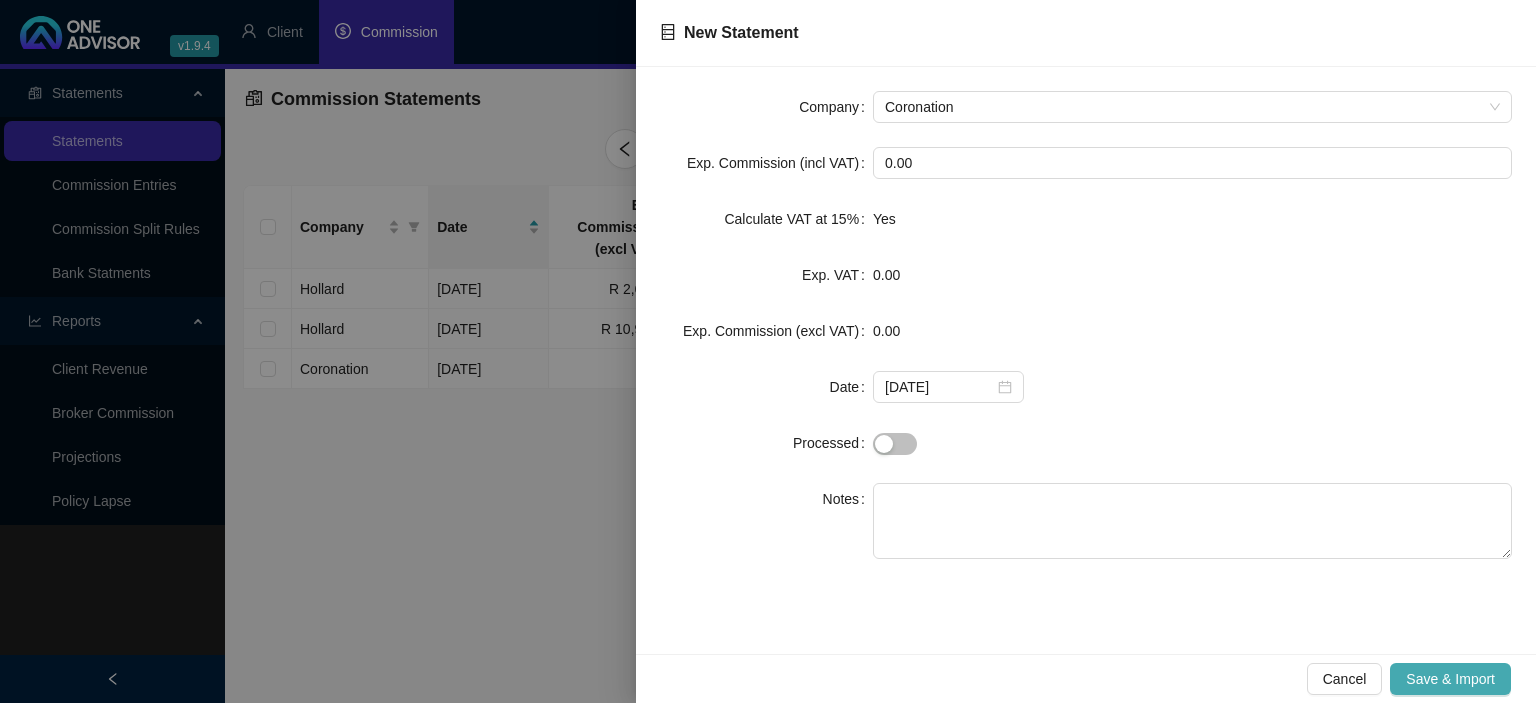 click on "Save & Import" at bounding box center (1450, 679) 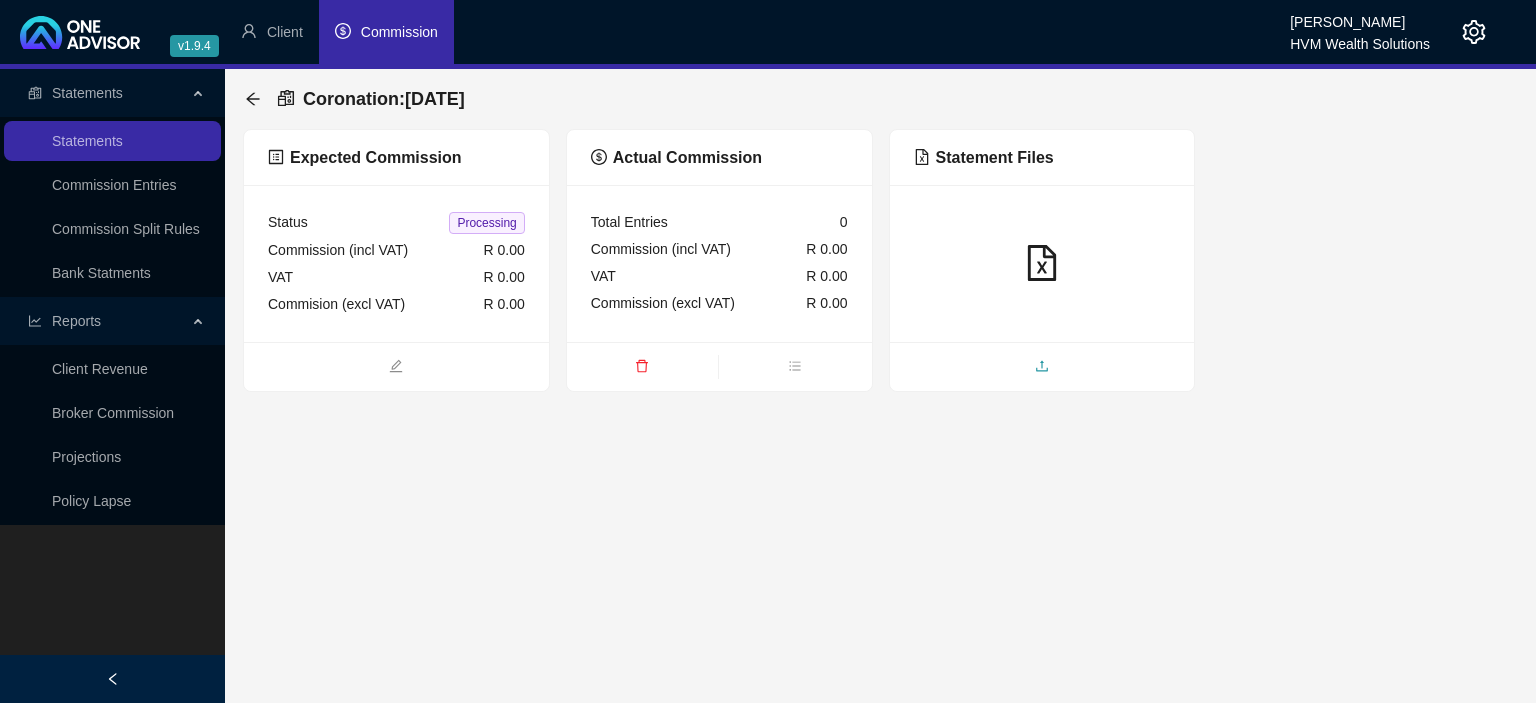 click at bounding box center [1042, 368] 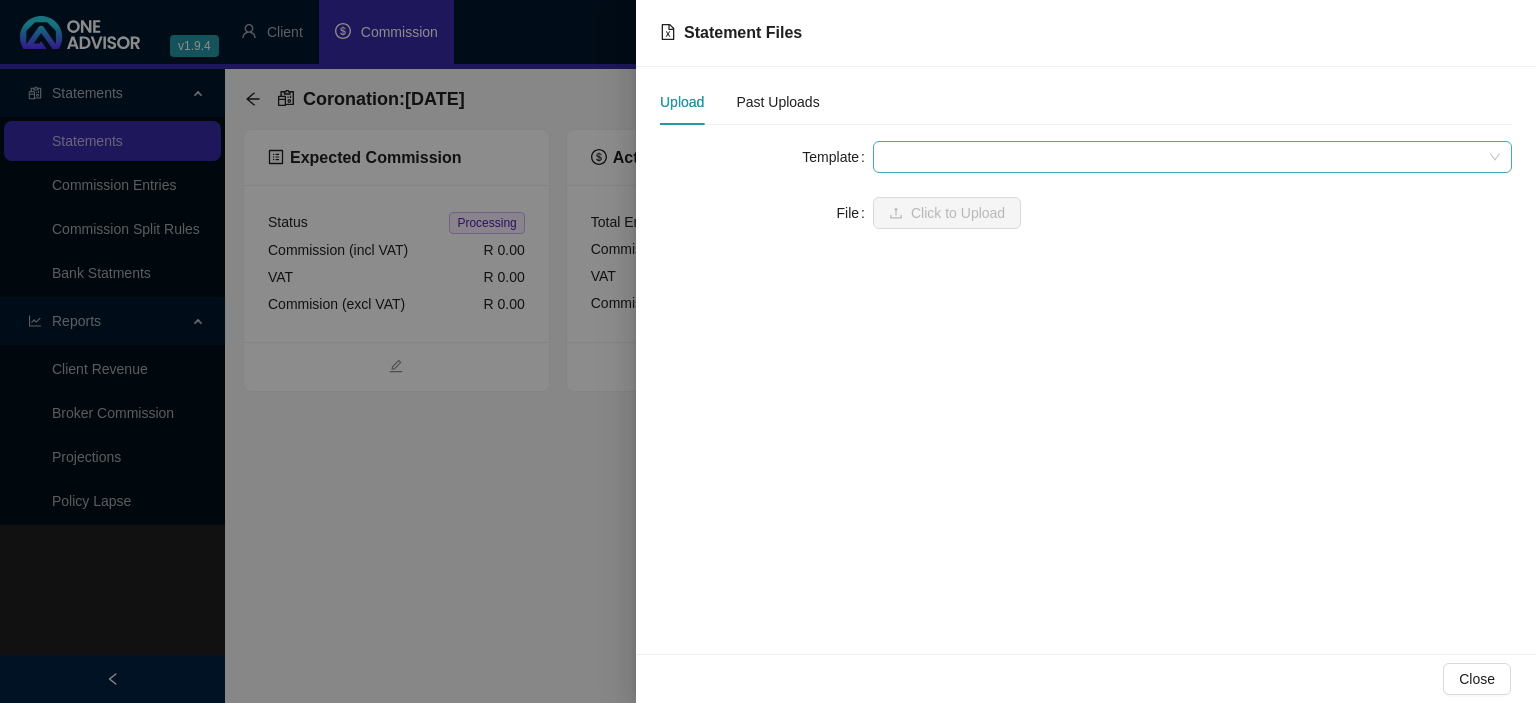 click at bounding box center [1192, 157] 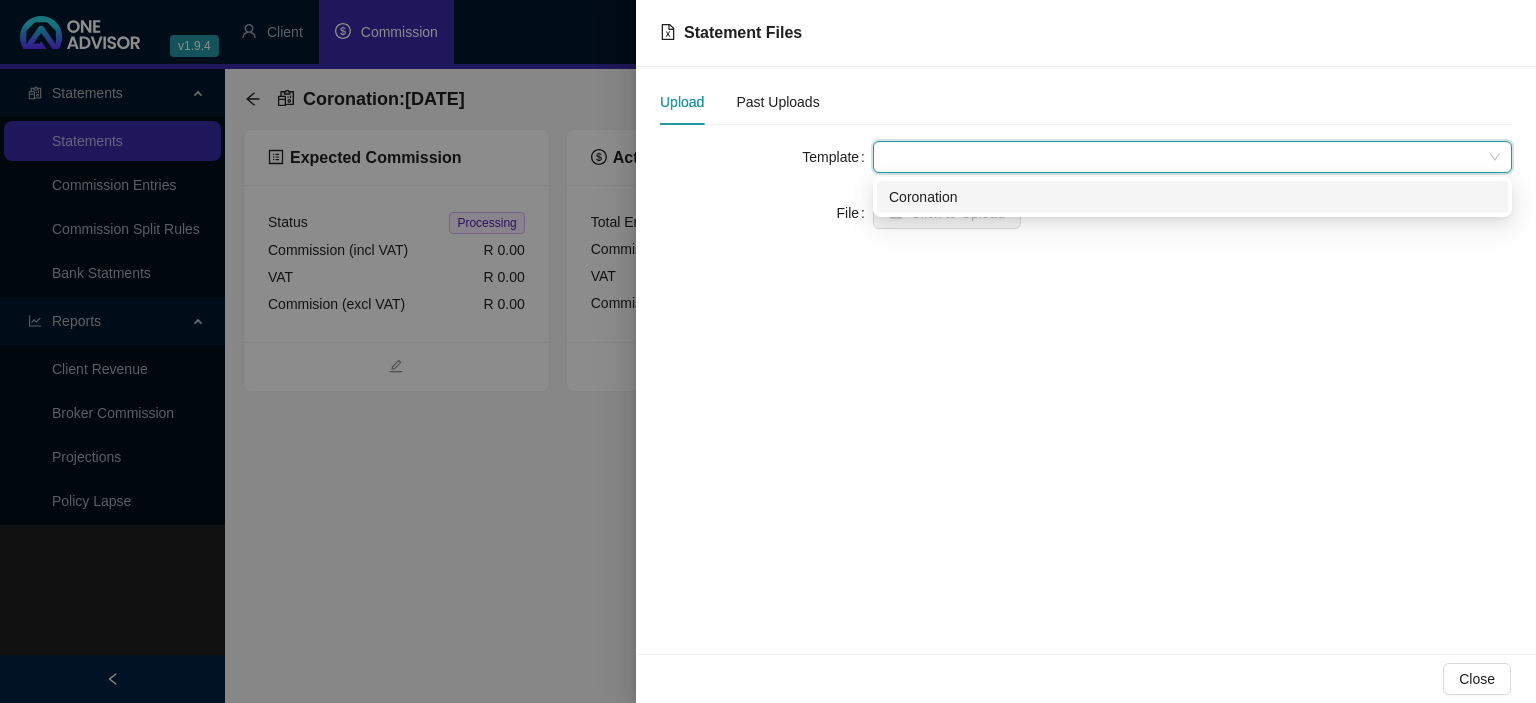 click on "6bc2f910-dea2-4632-3753-08dc3e6d8105 Coronation" at bounding box center (1192, 197) 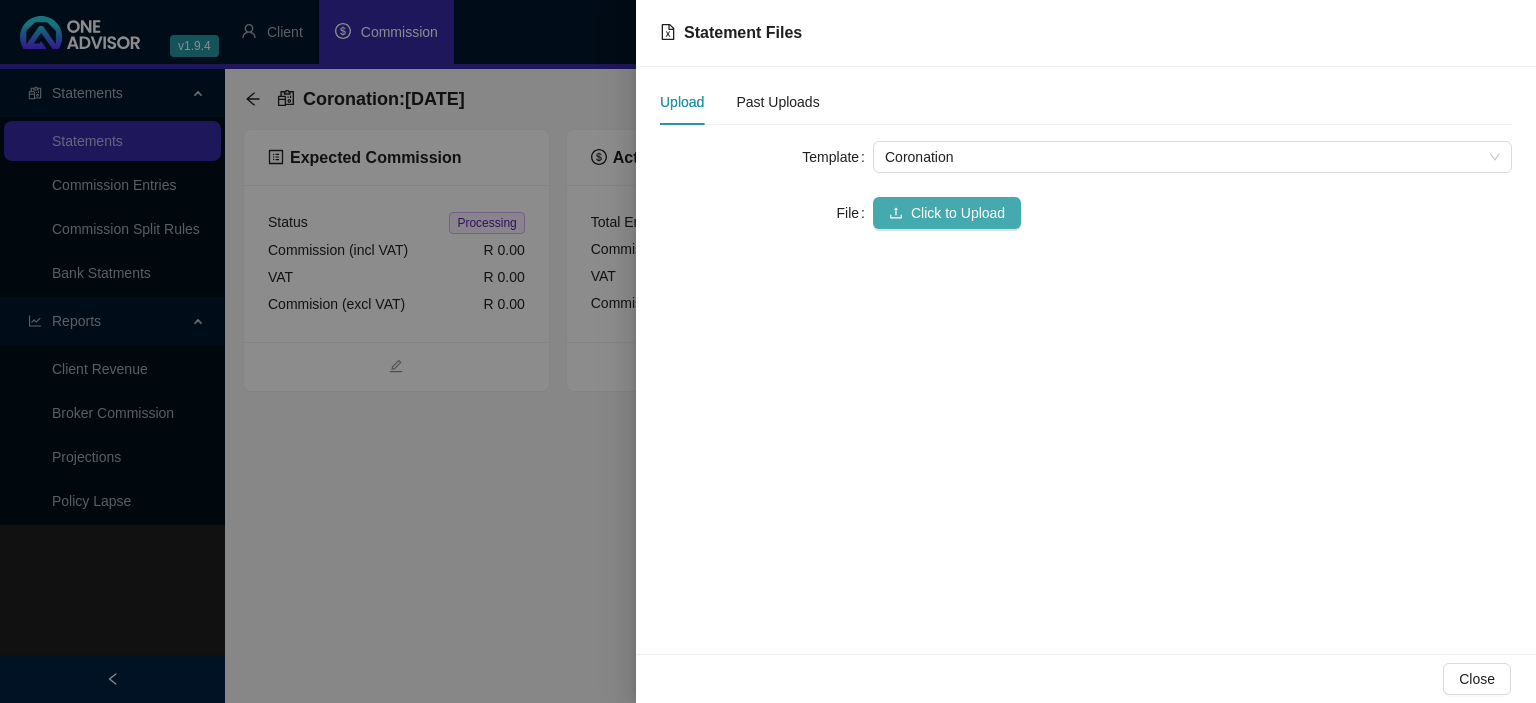 click on "Click to Upload" at bounding box center [958, 213] 